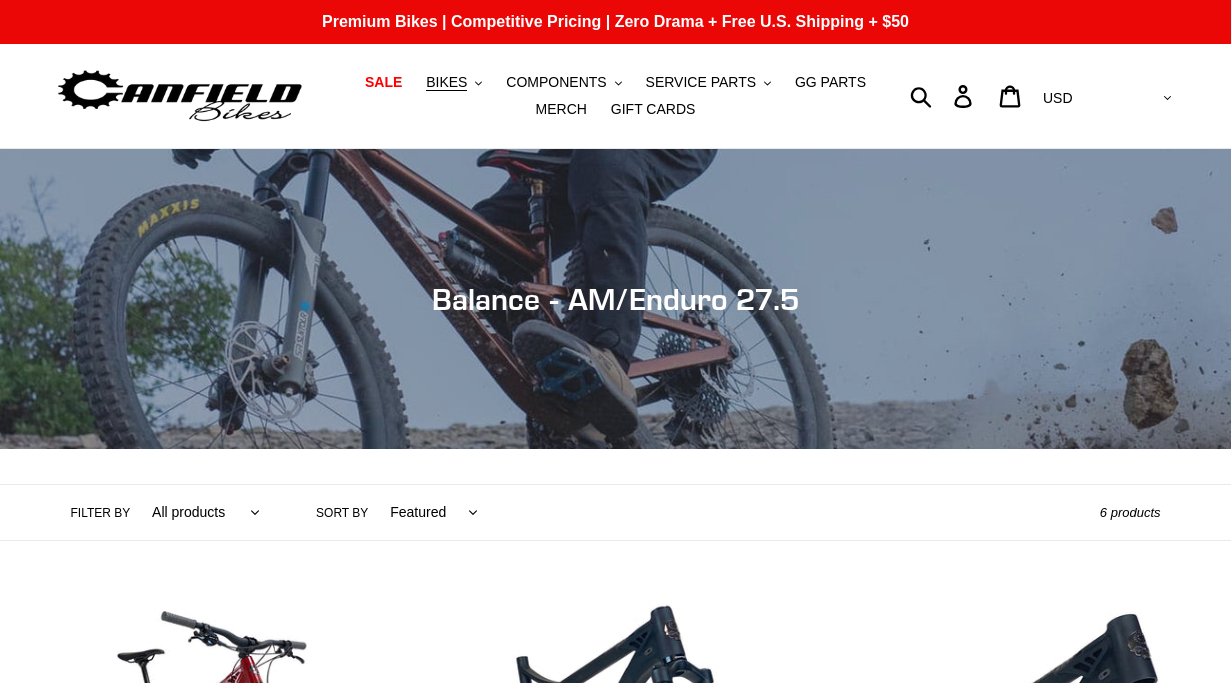 scroll, scrollTop: 415, scrollLeft: 0, axis: vertical 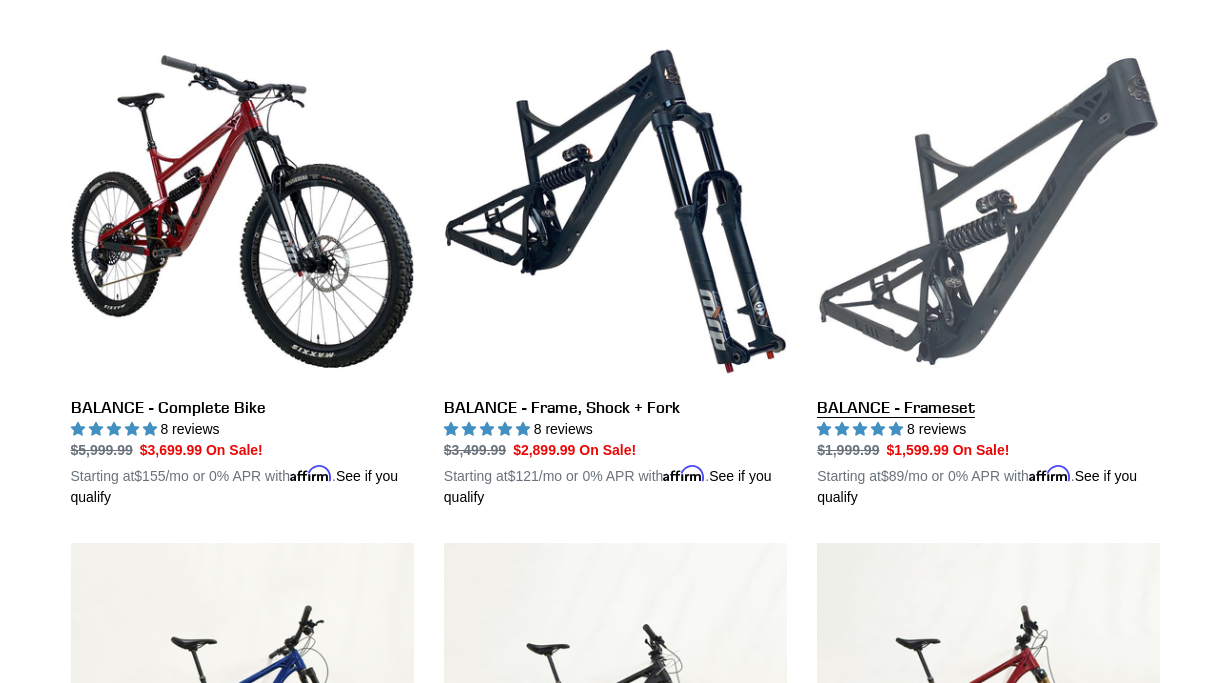 click on "BALANCE - Frameset" at bounding box center [988, 274] 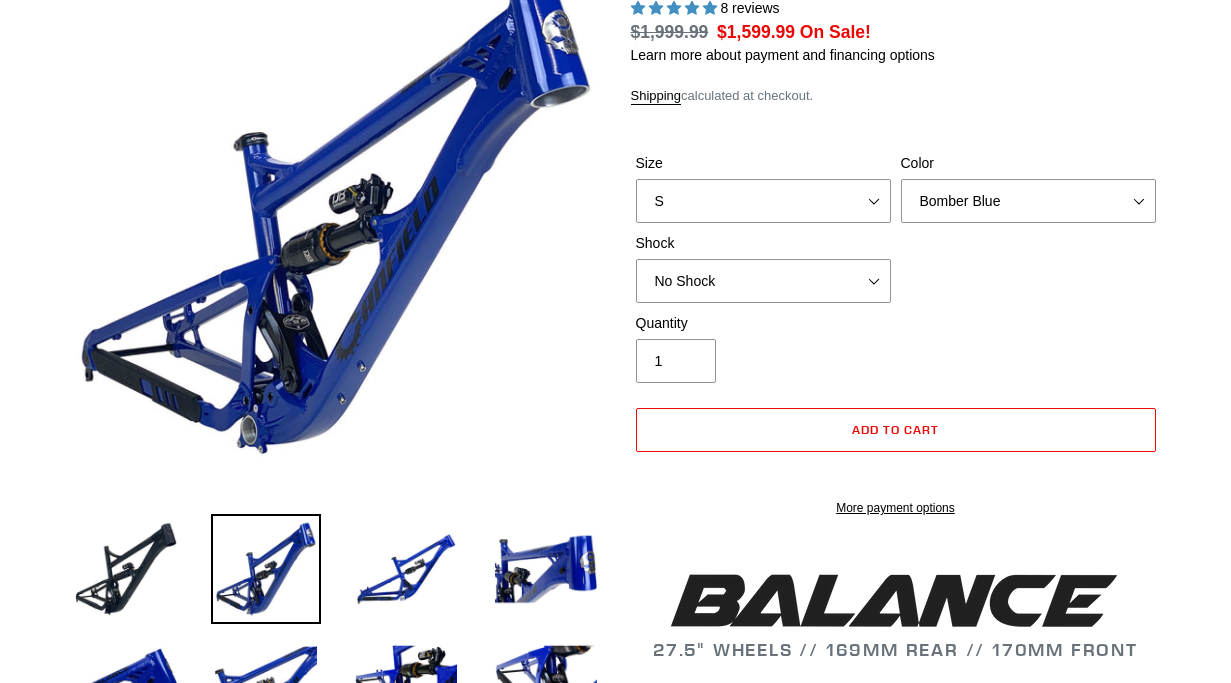 select on "highest-rating" 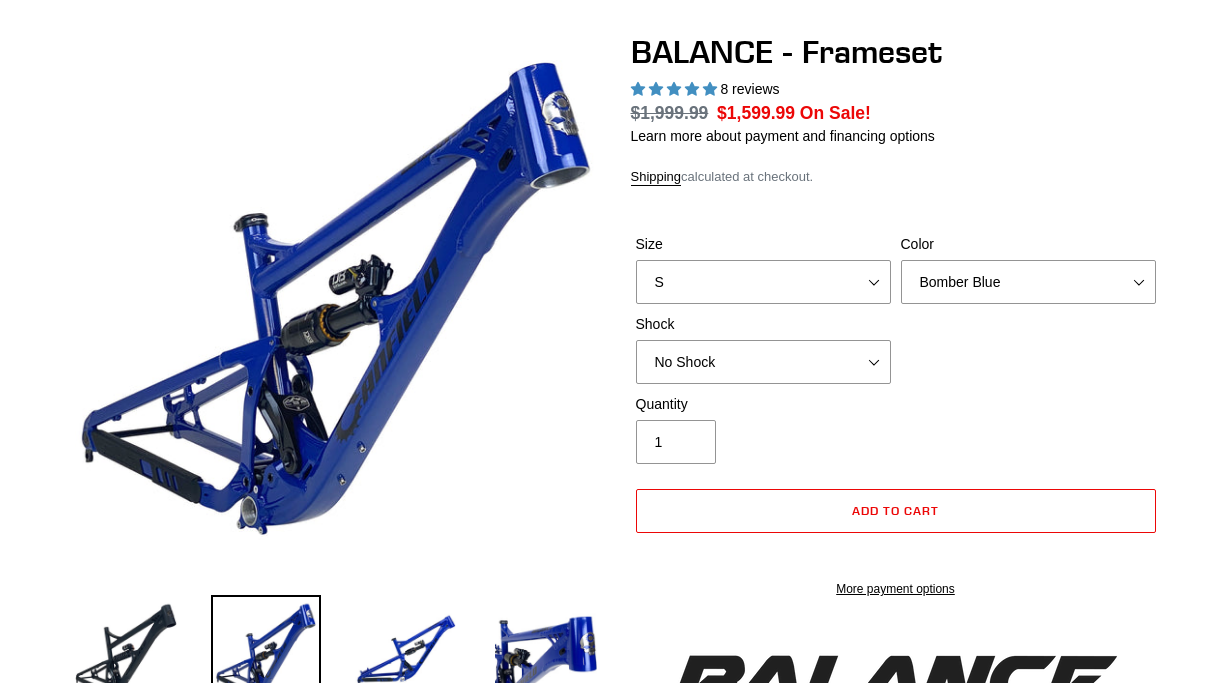scroll, scrollTop: 0, scrollLeft: 0, axis: both 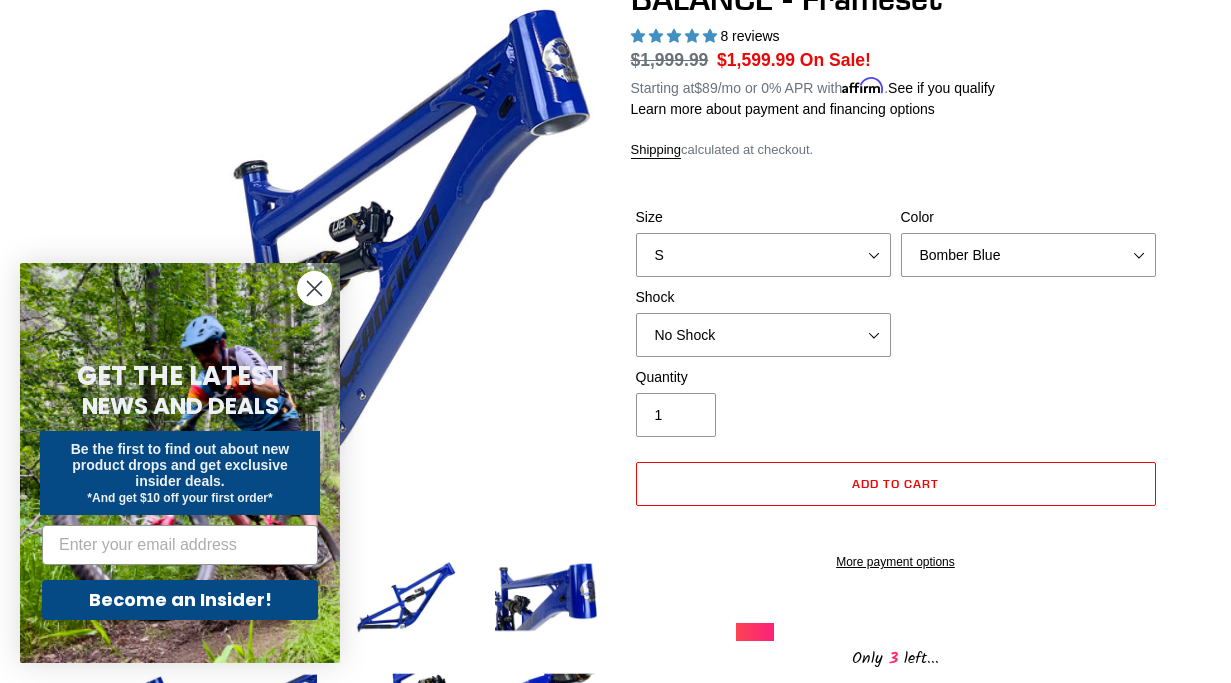 click 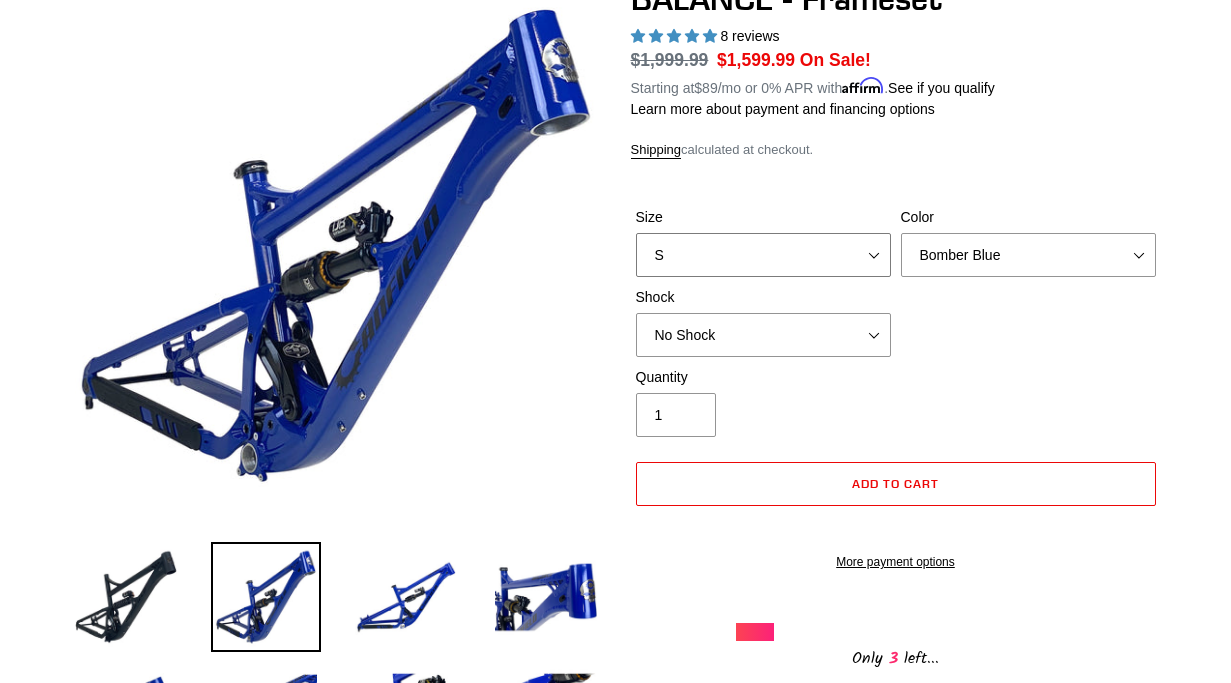 click on "S
M
L
XL" at bounding box center (763, 255) 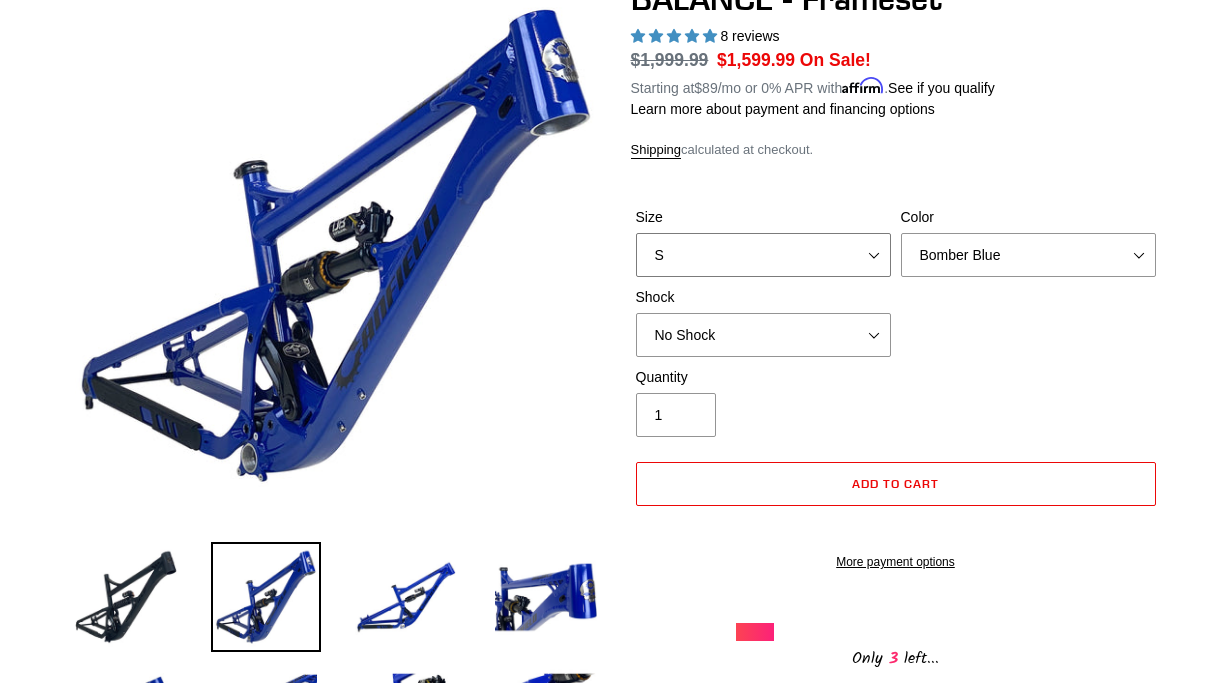 select on "L" 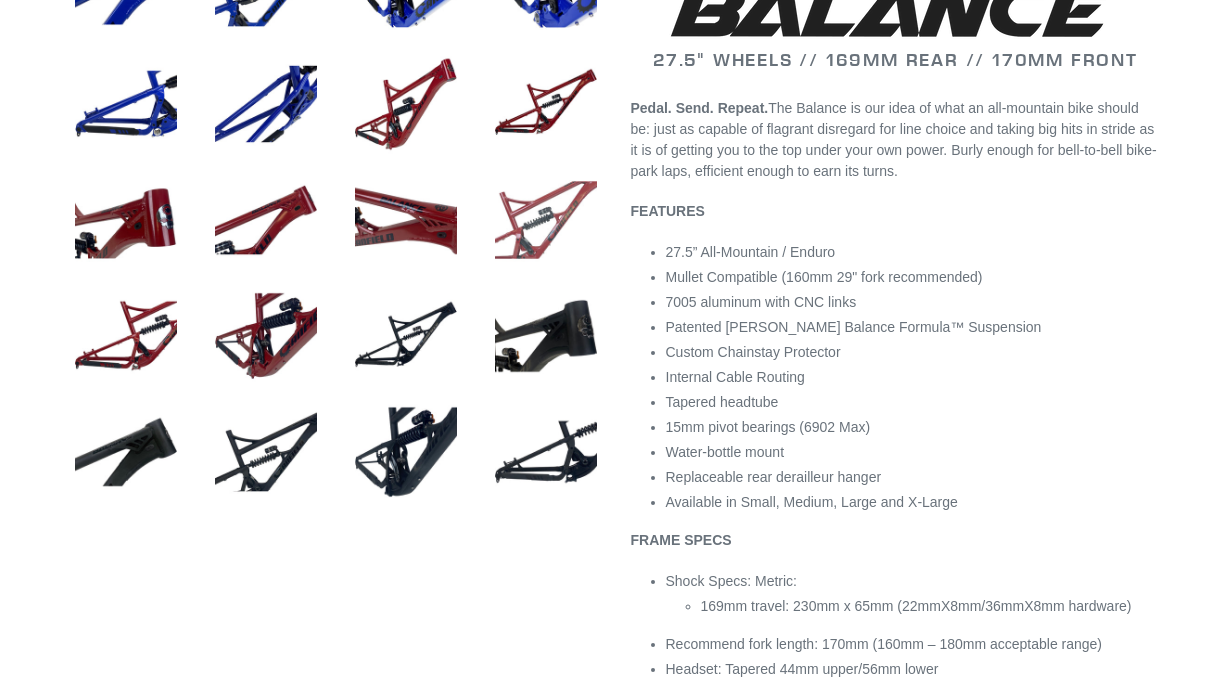 scroll, scrollTop: 946, scrollLeft: 0, axis: vertical 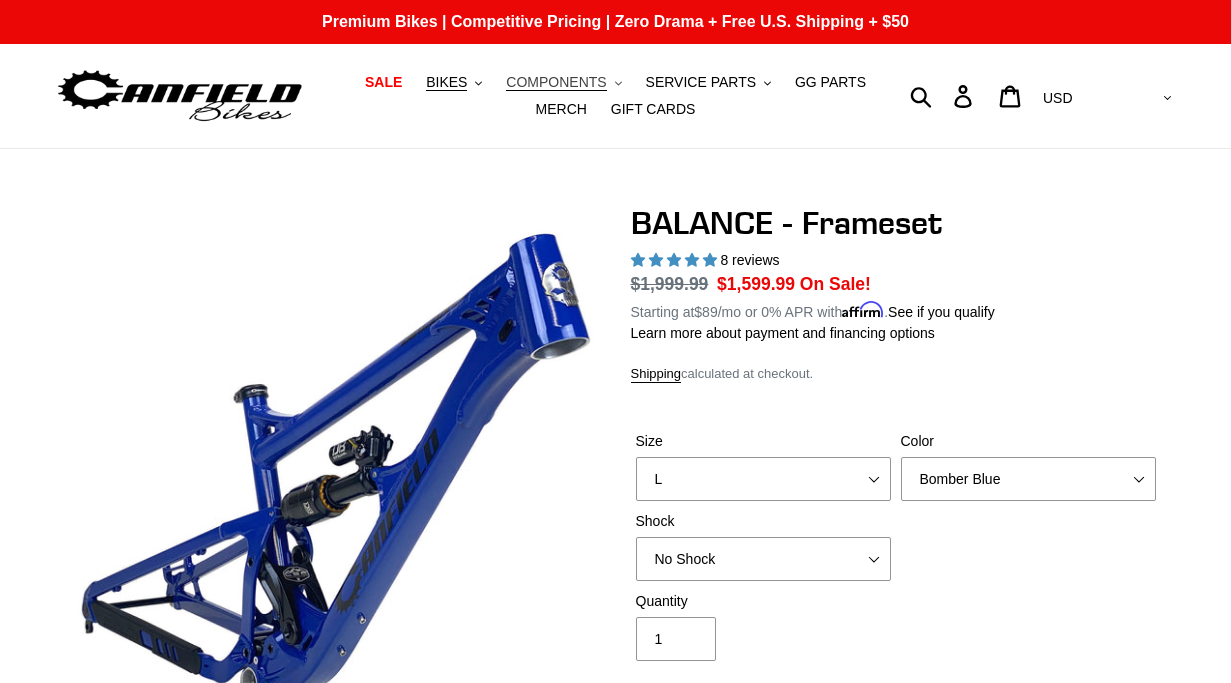 click on "COMPONENTS" at bounding box center (556, 82) 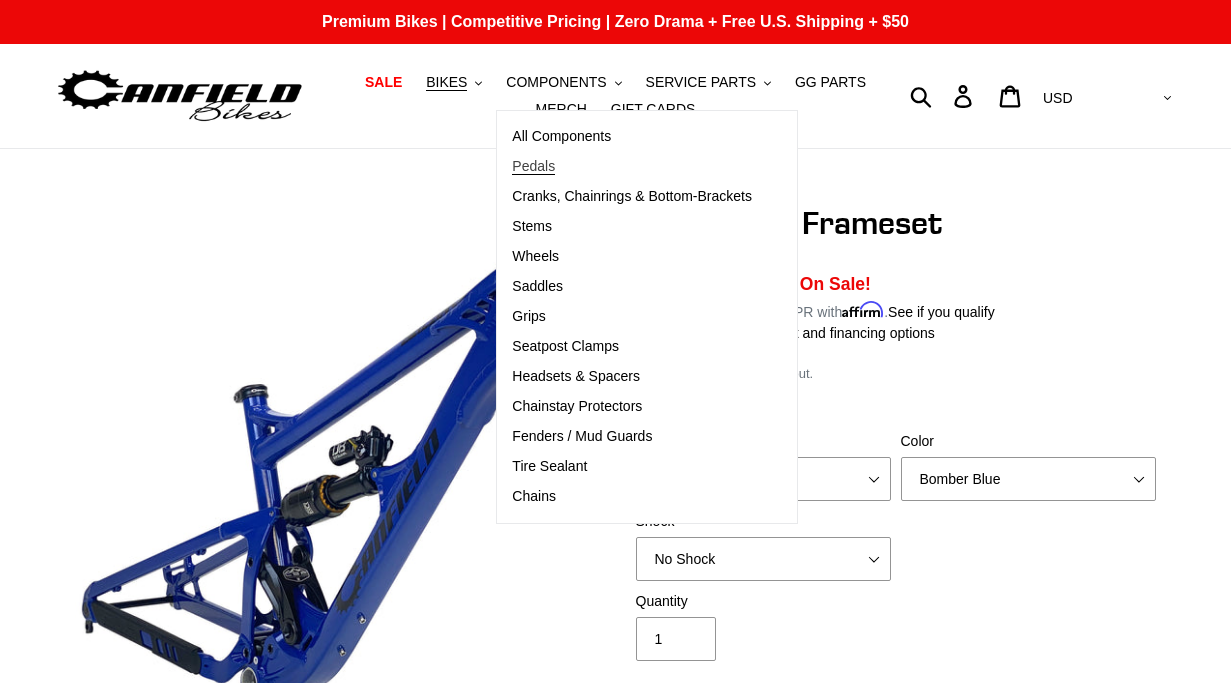 click on "Pedals" at bounding box center [533, 166] 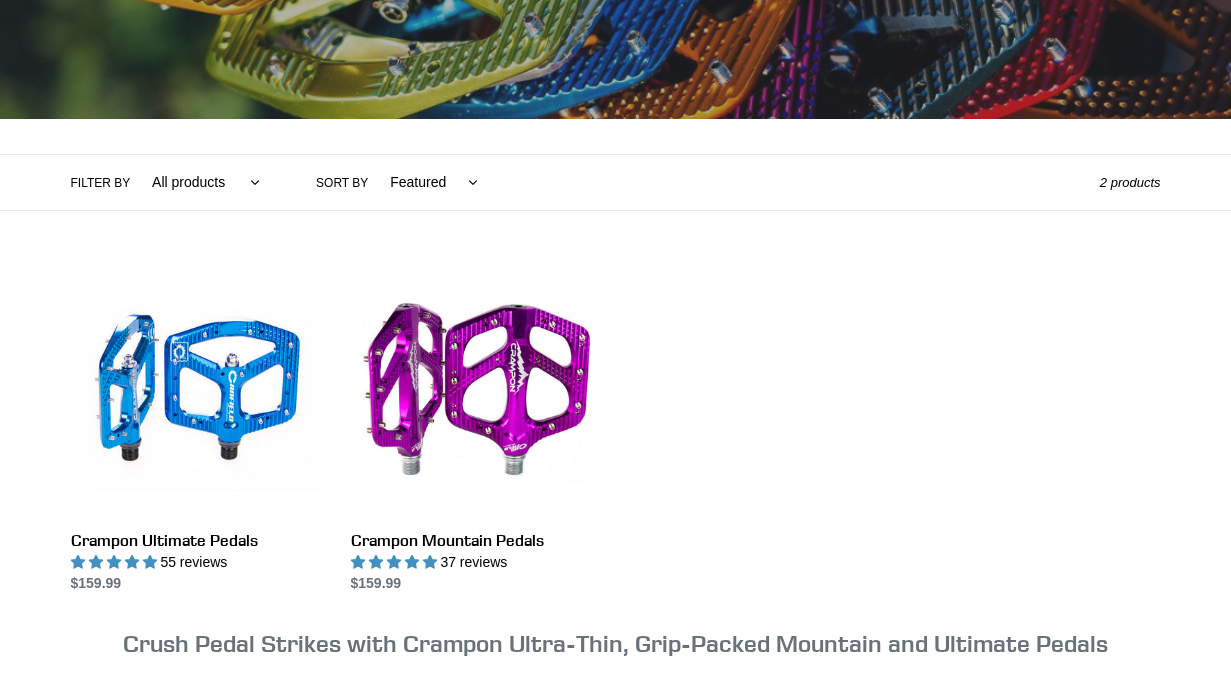 scroll, scrollTop: 336, scrollLeft: 0, axis: vertical 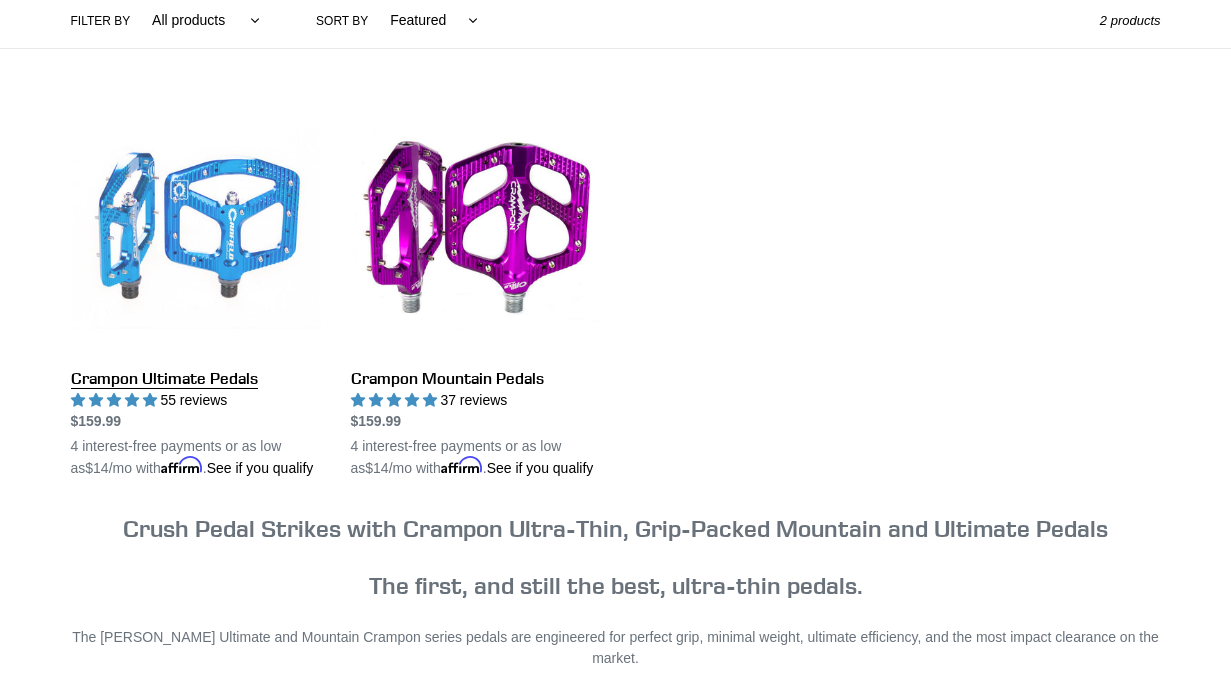 click on "Crampon Ultimate Pedals" at bounding box center (196, 291) 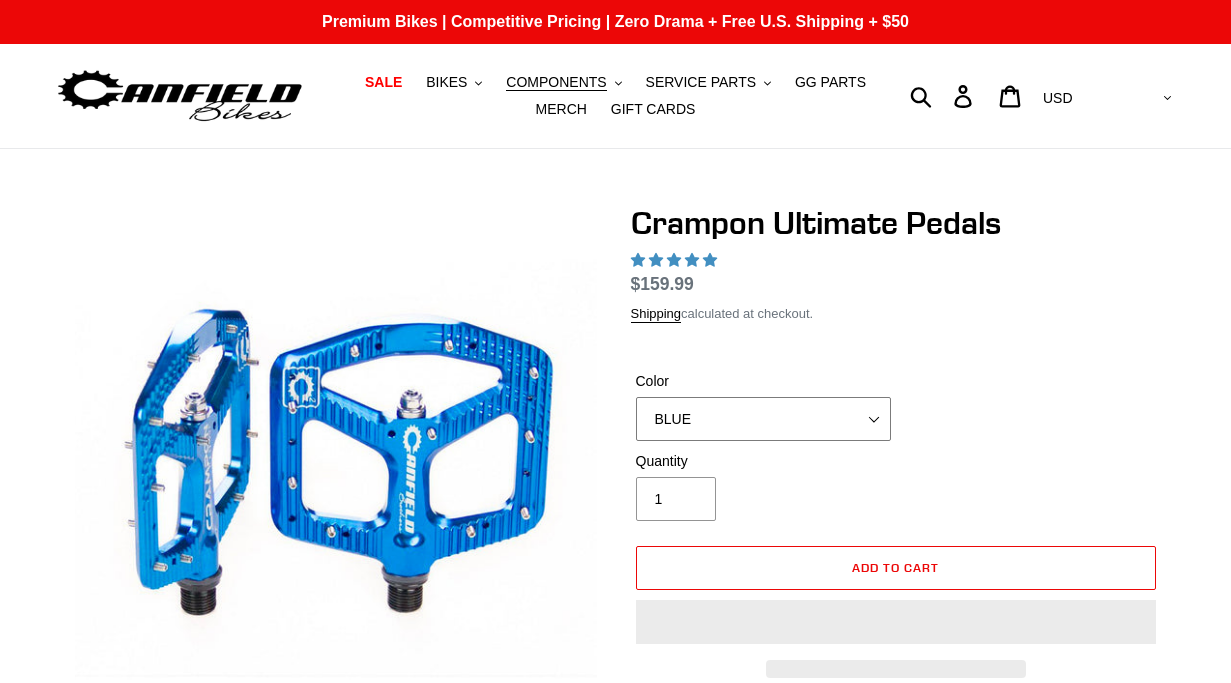 scroll, scrollTop: 0, scrollLeft: 0, axis: both 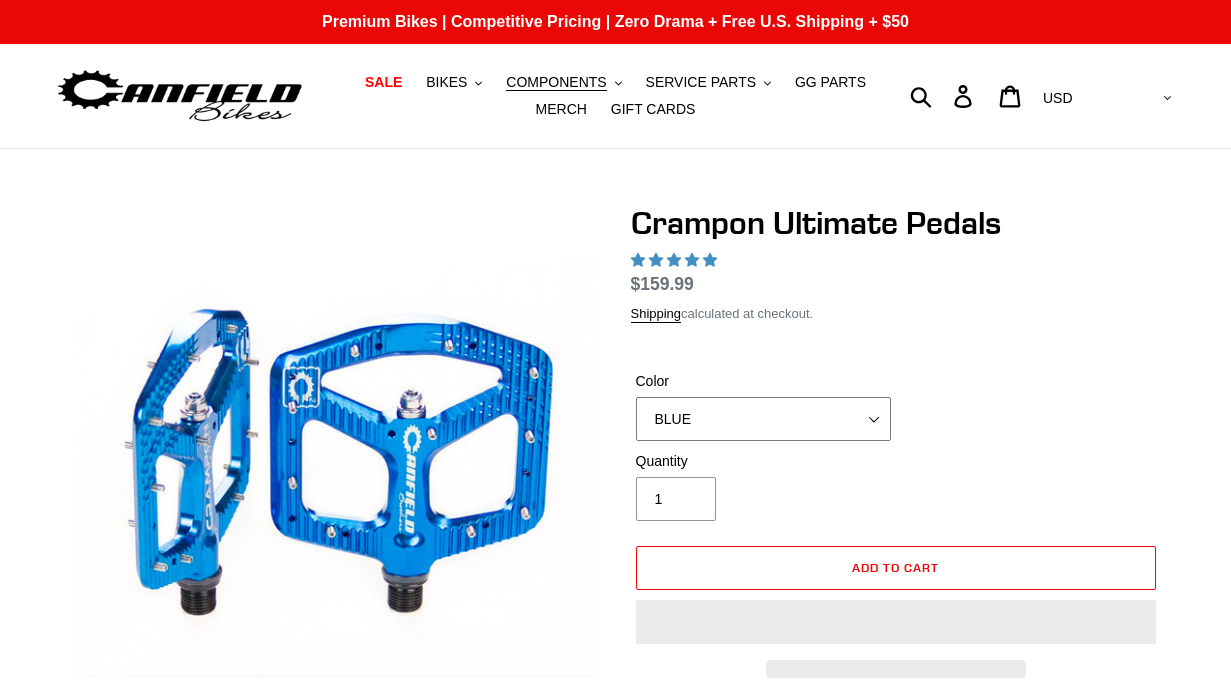 click on "BLUE
RED
PURPLE
STEALTH
BRONZE
GREY
TURQUOISE
BLACK
POLISHED
BAJA GOLD
PNW GREEN
PINK
ORANGE
GOLD
FERN GREEN" at bounding box center [763, 419] 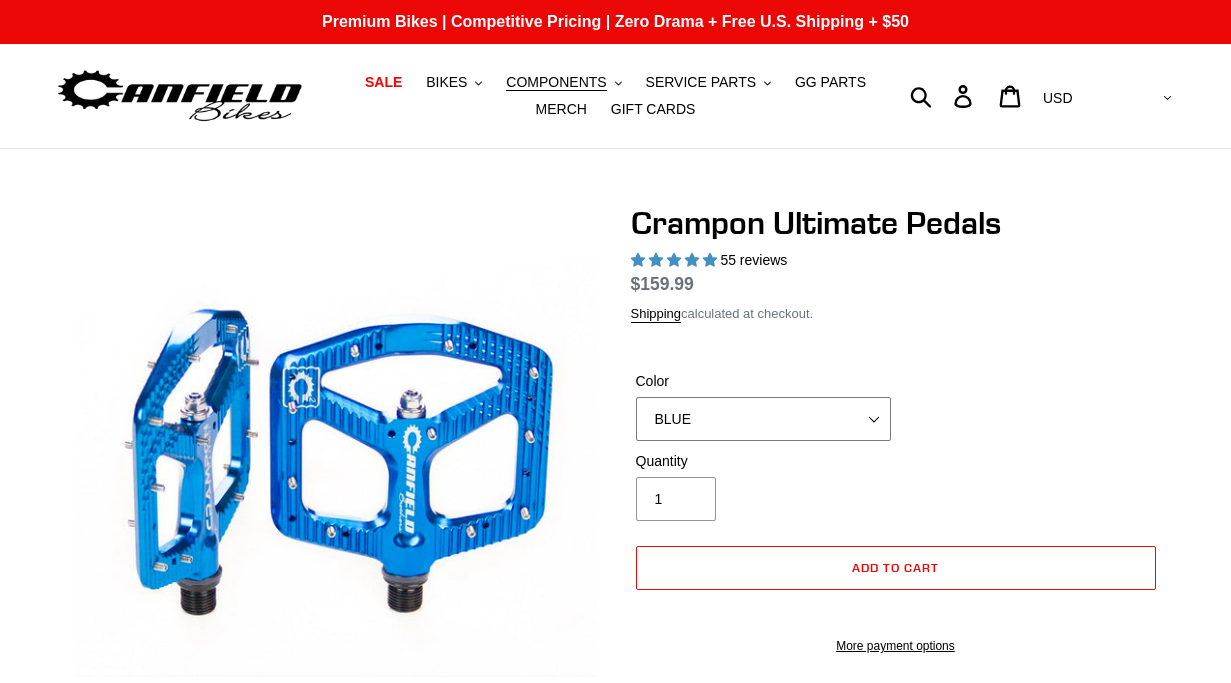 scroll, scrollTop: 0, scrollLeft: 0, axis: both 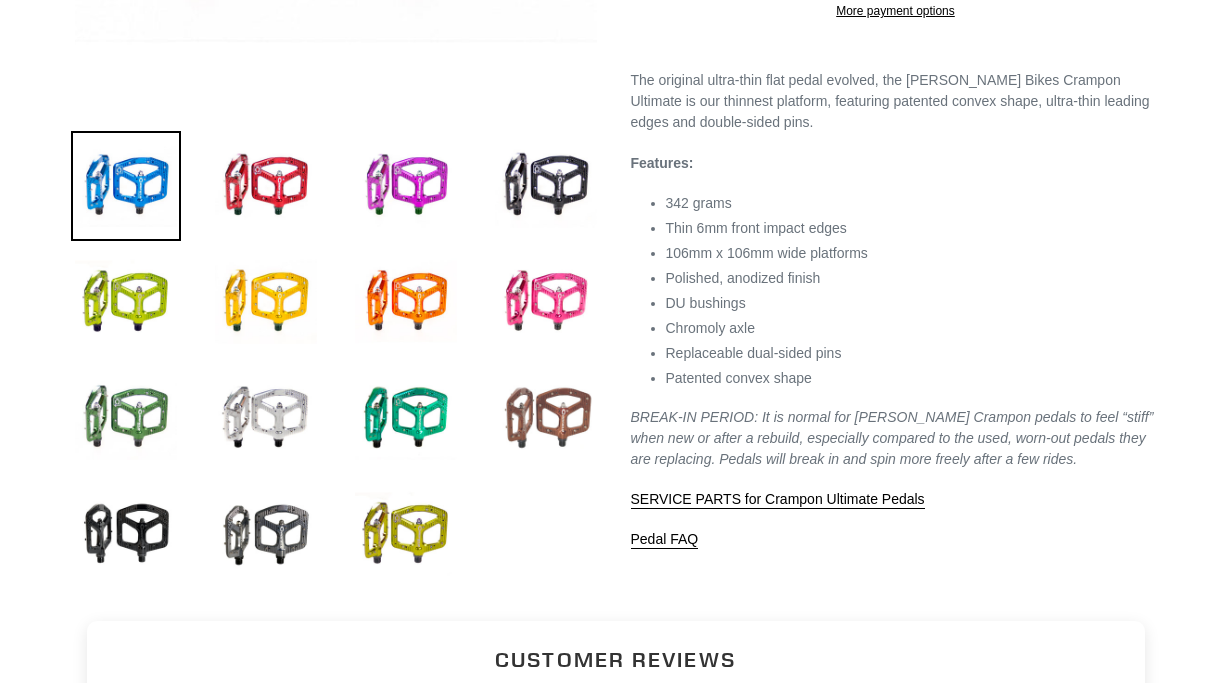 click at bounding box center [546, 418] 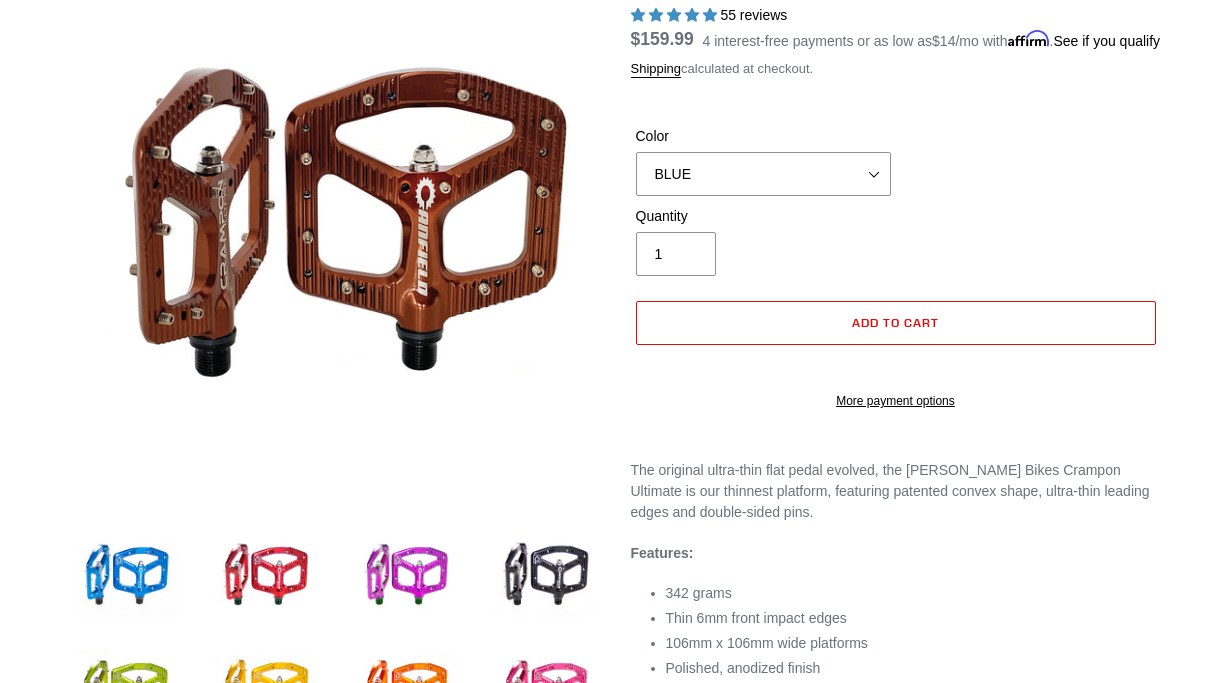 scroll, scrollTop: 0, scrollLeft: 0, axis: both 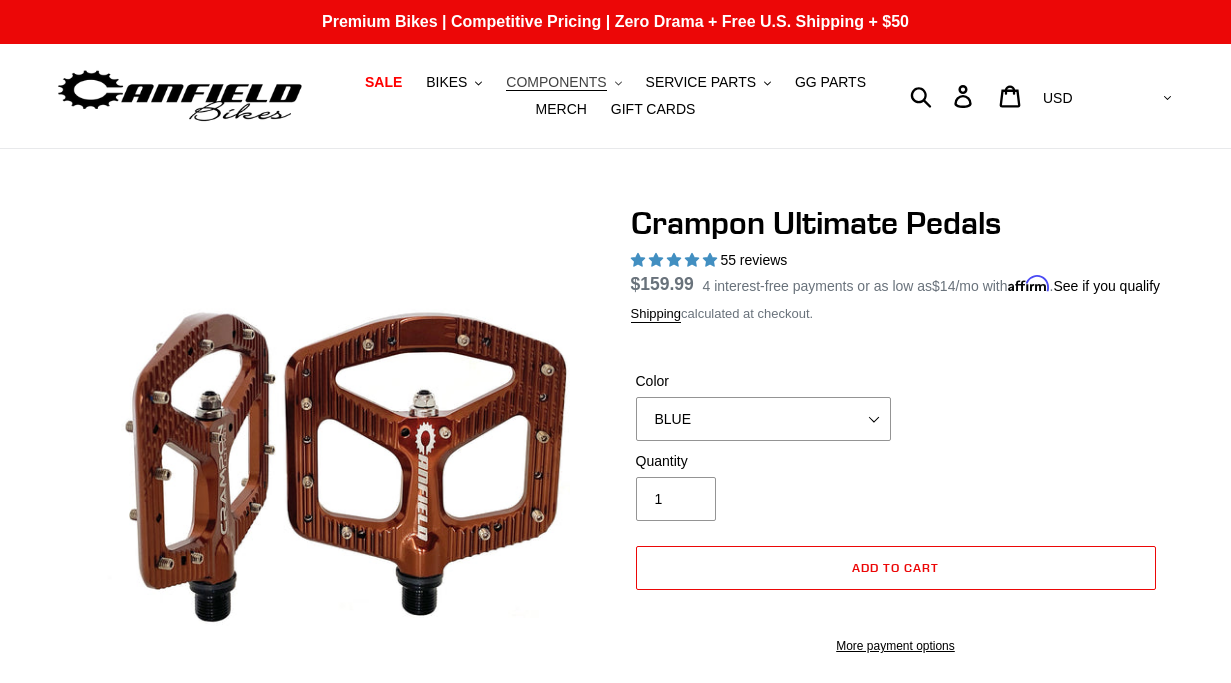 click on "COMPONENTS" at bounding box center (556, 82) 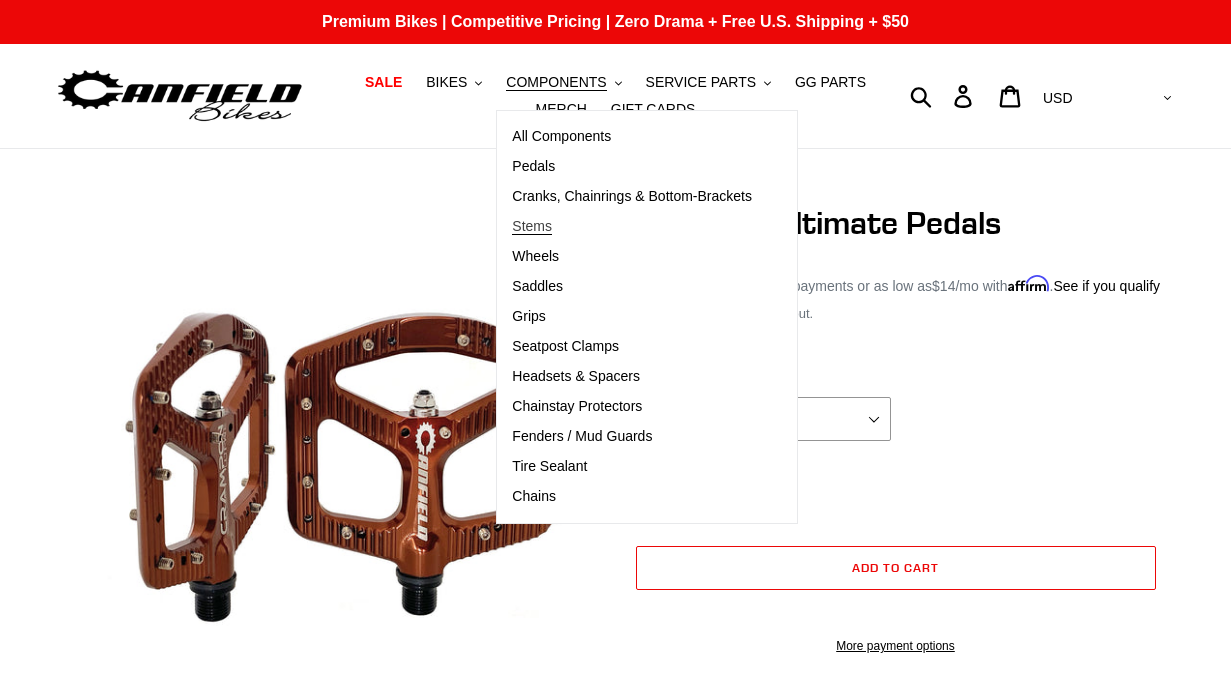 click on "Stems" at bounding box center (532, 226) 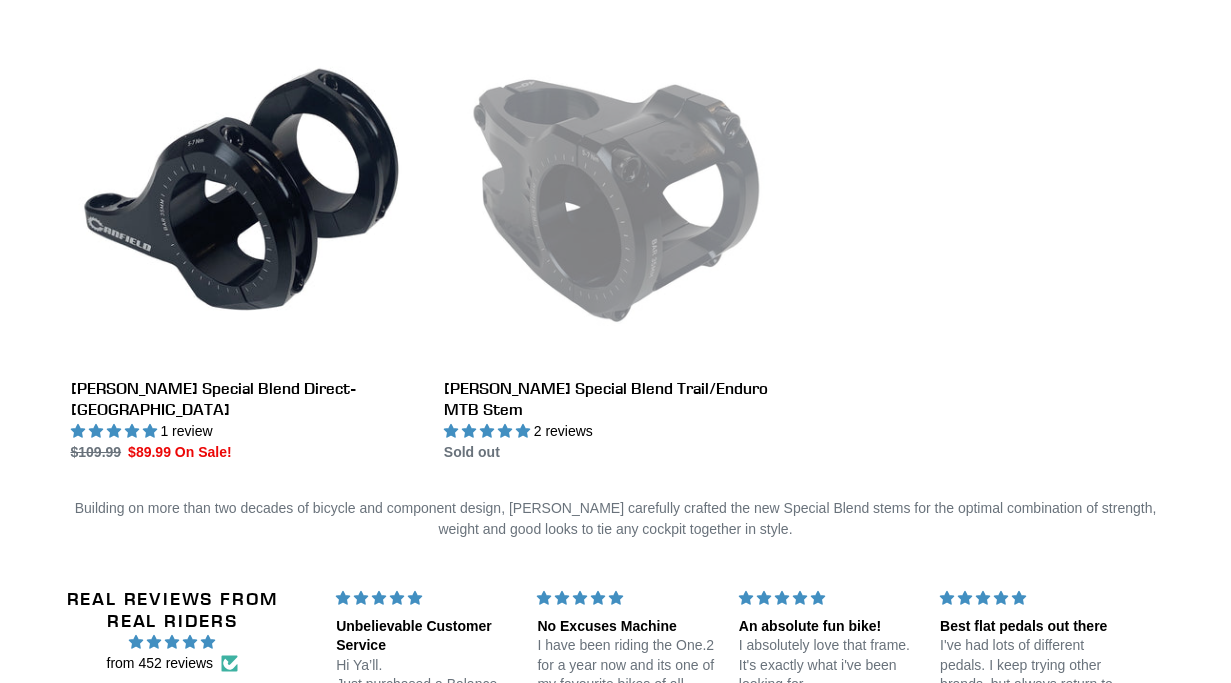 scroll, scrollTop: 575, scrollLeft: 0, axis: vertical 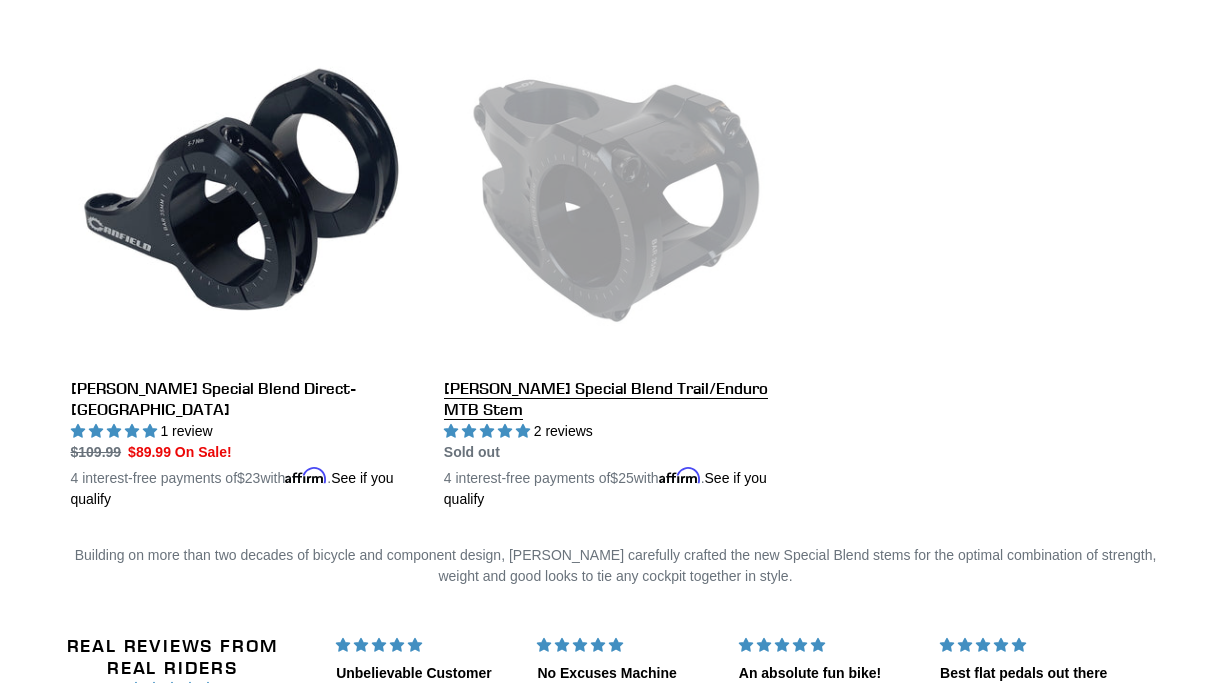 click on "[PERSON_NAME] Special Blend Trail/Enduro MTB Stem" at bounding box center (615, 265) 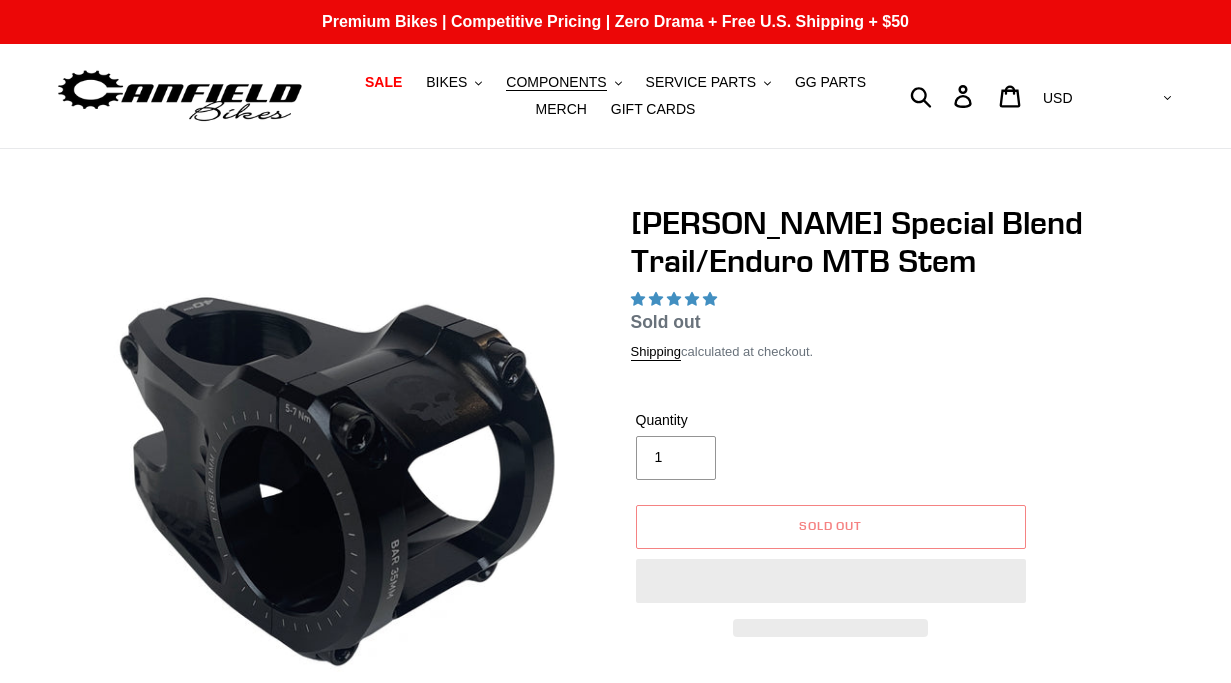 scroll, scrollTop: 0, scrollLeft: 0, axis: both 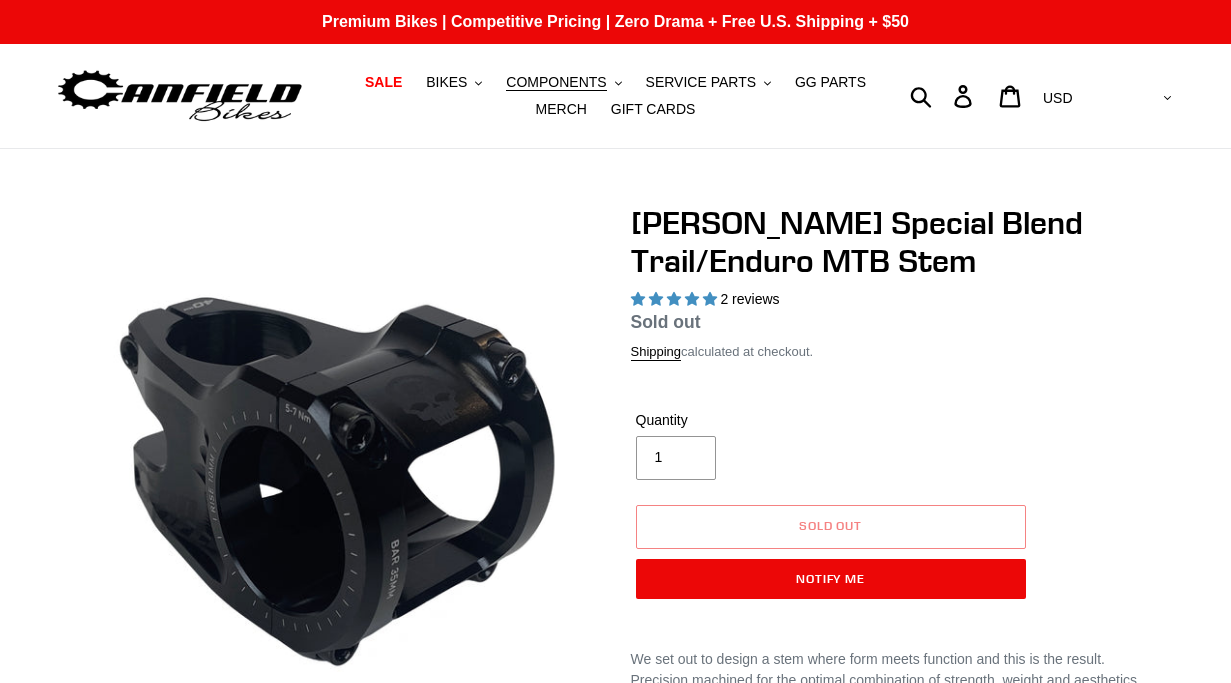 select on "highest-rating" 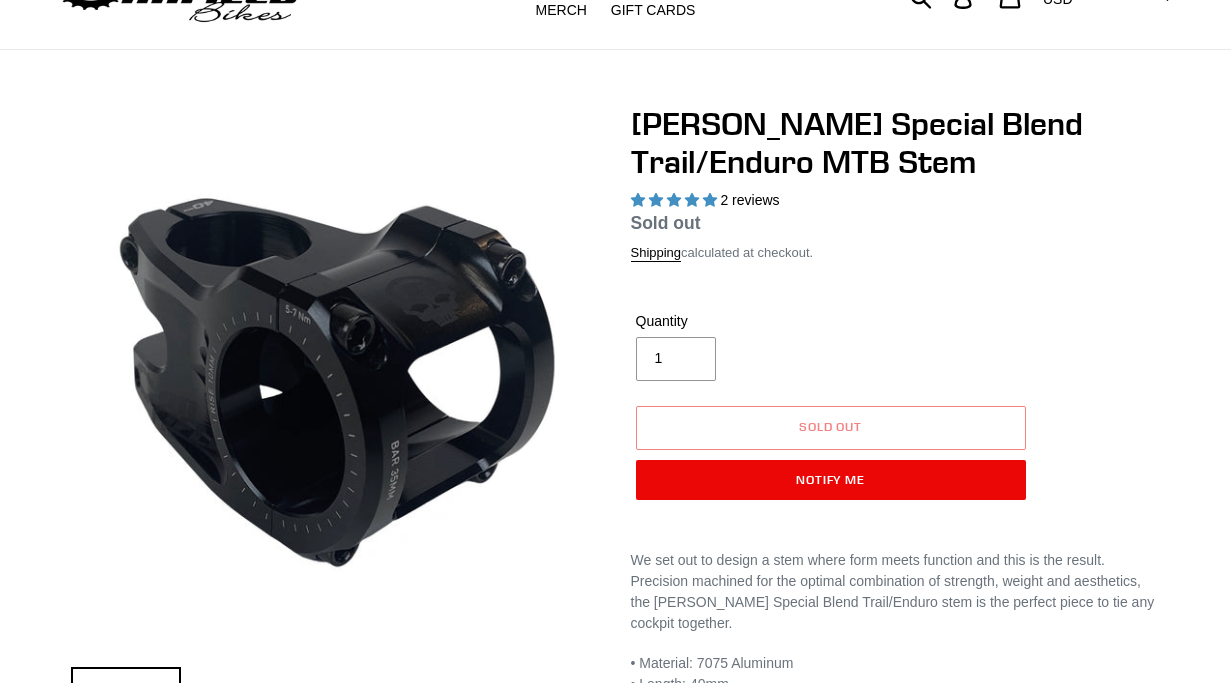 scroll, scrollTop: 0, scrollLeft: 0, axis: both 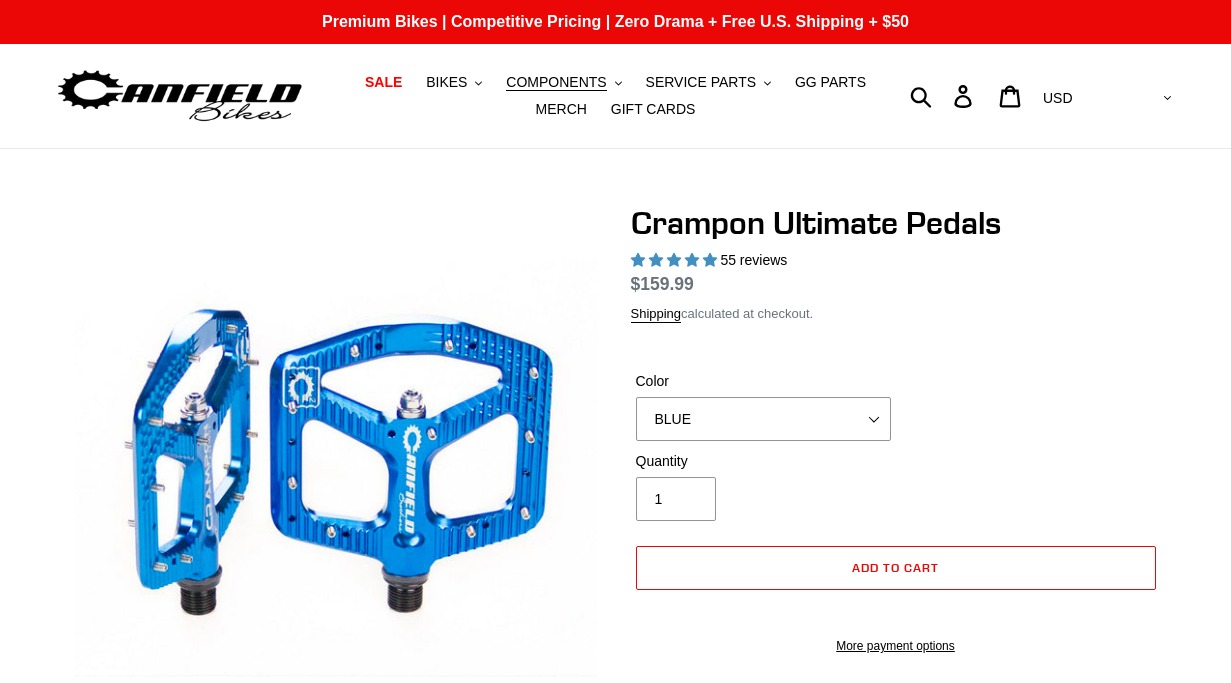select on "highest-rating" 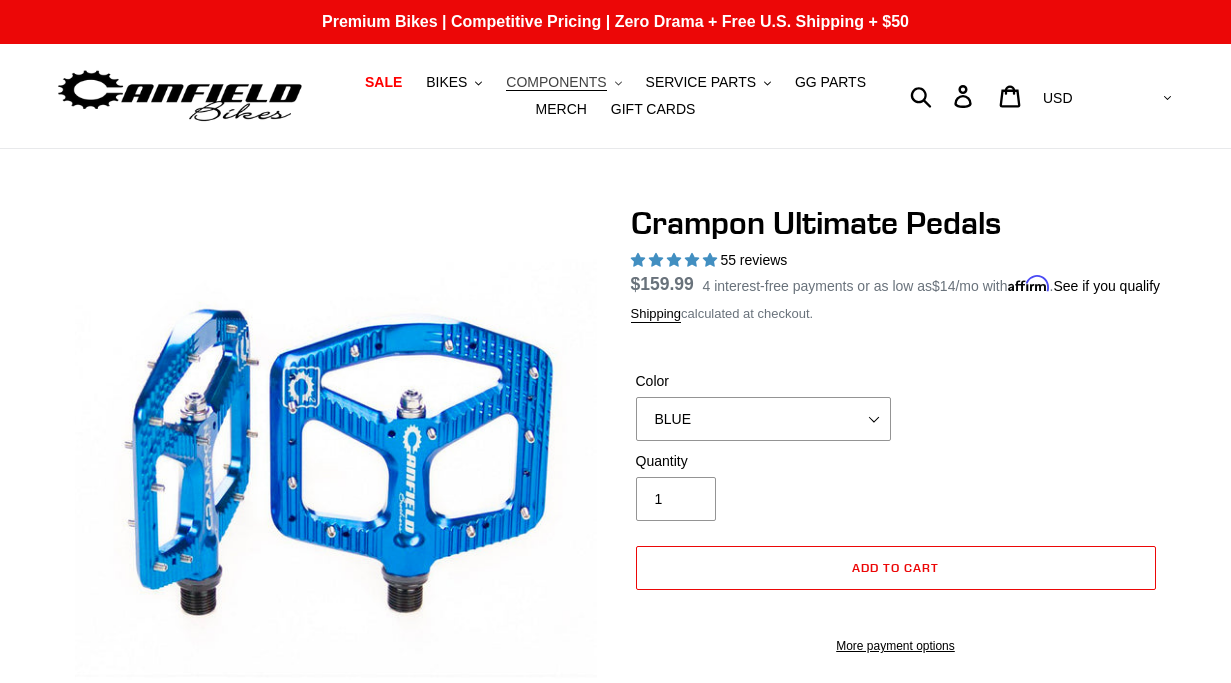 click on "COMPONENTS" at bounding box center [556, 82] 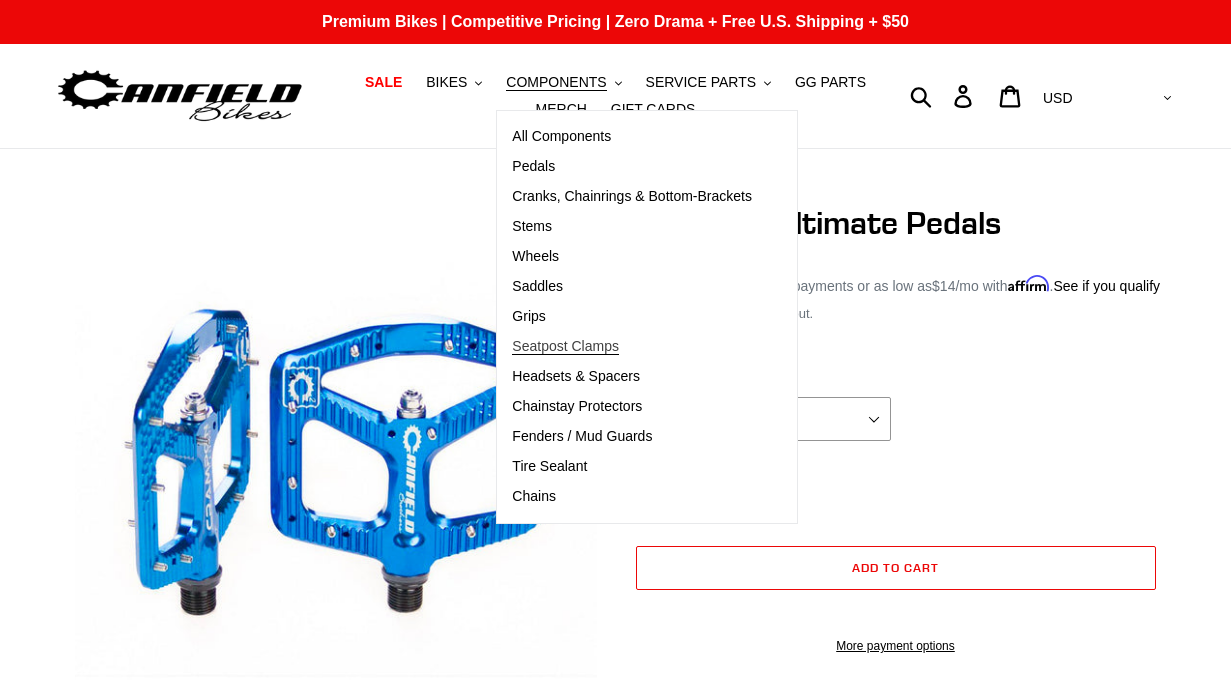 click on "Seatpost Clamps" at bounding box center [565, 346] 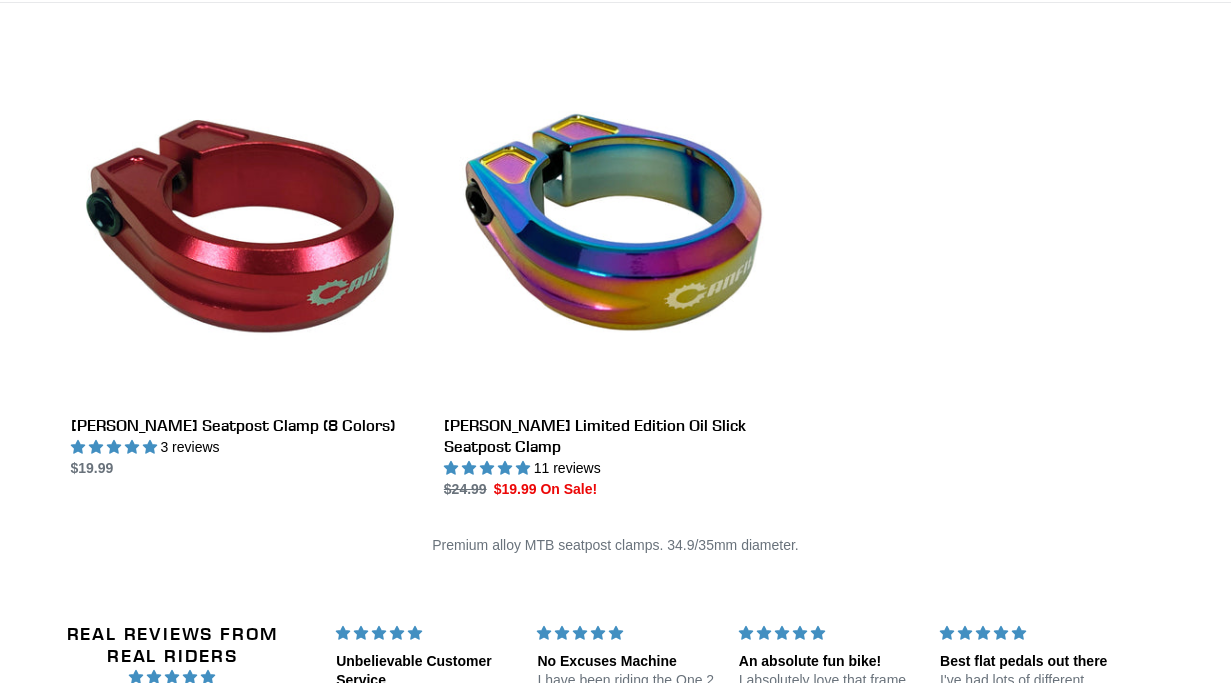 scroll, scrollTop: 390, scrollLeft: 0, axis: vertical 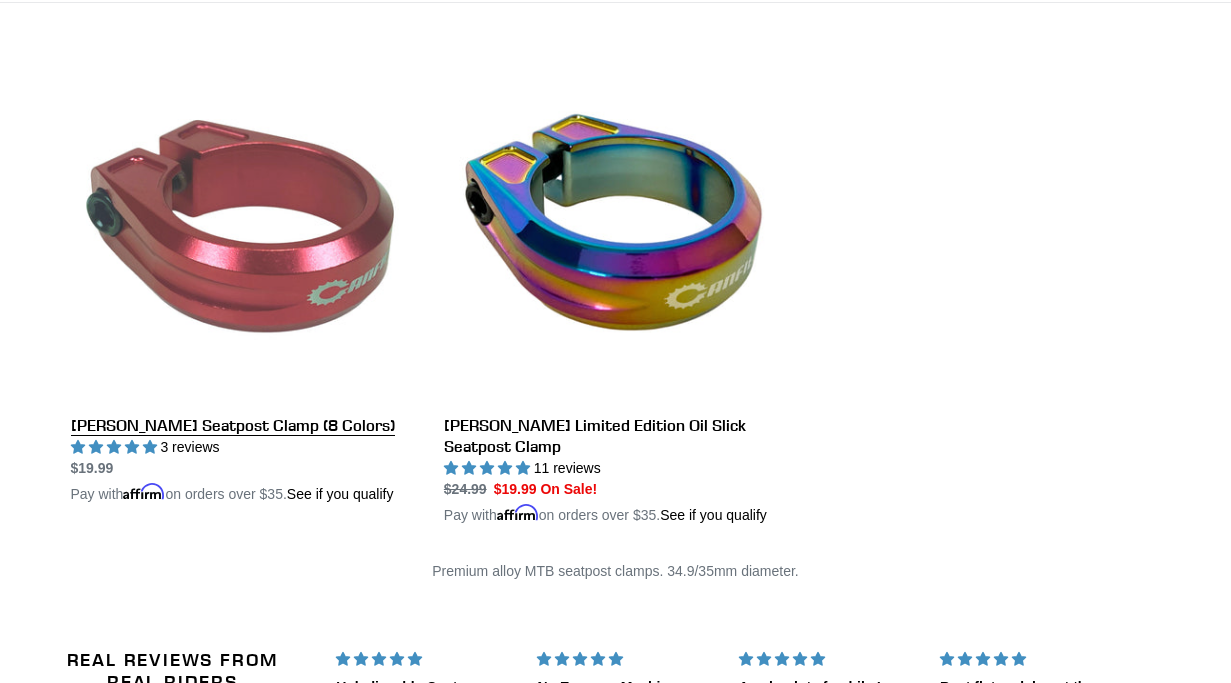 click on "[PERSON_NAME] Seatpost Clamp (8 Colors)" at bounding box center (242, 281) 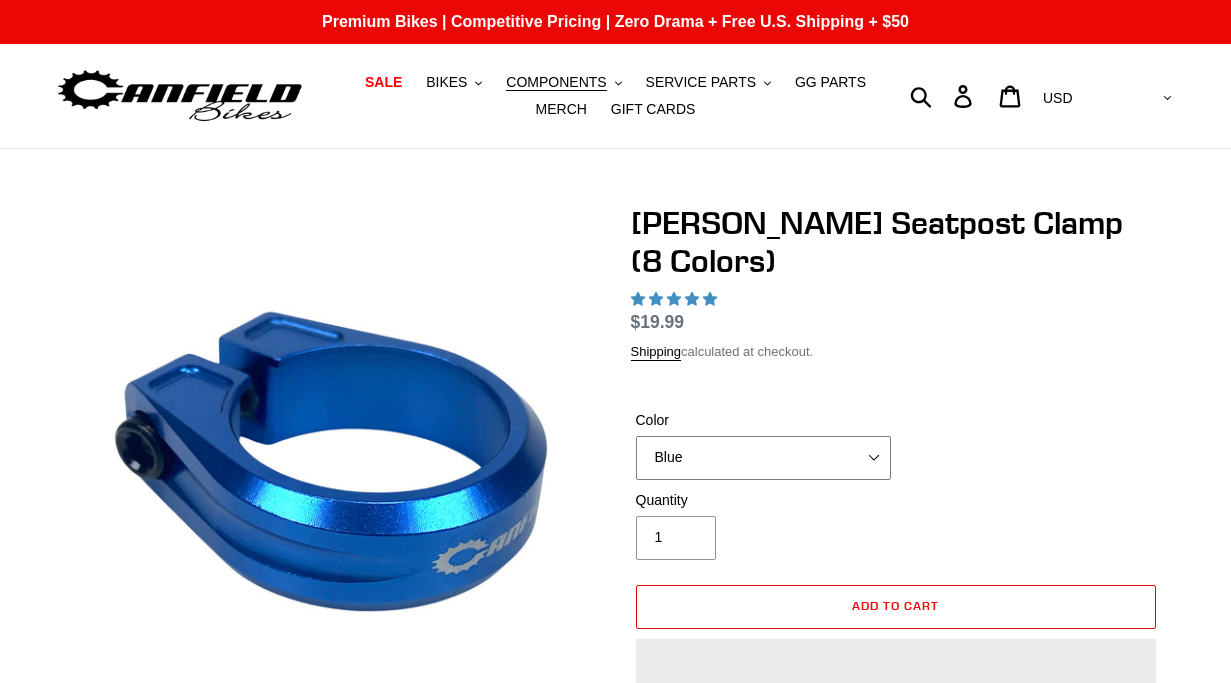 click on "Blue
Black
Gold
Grey
Red
Silver
Stealth Black
Orange" at bounding box center (763, 458) 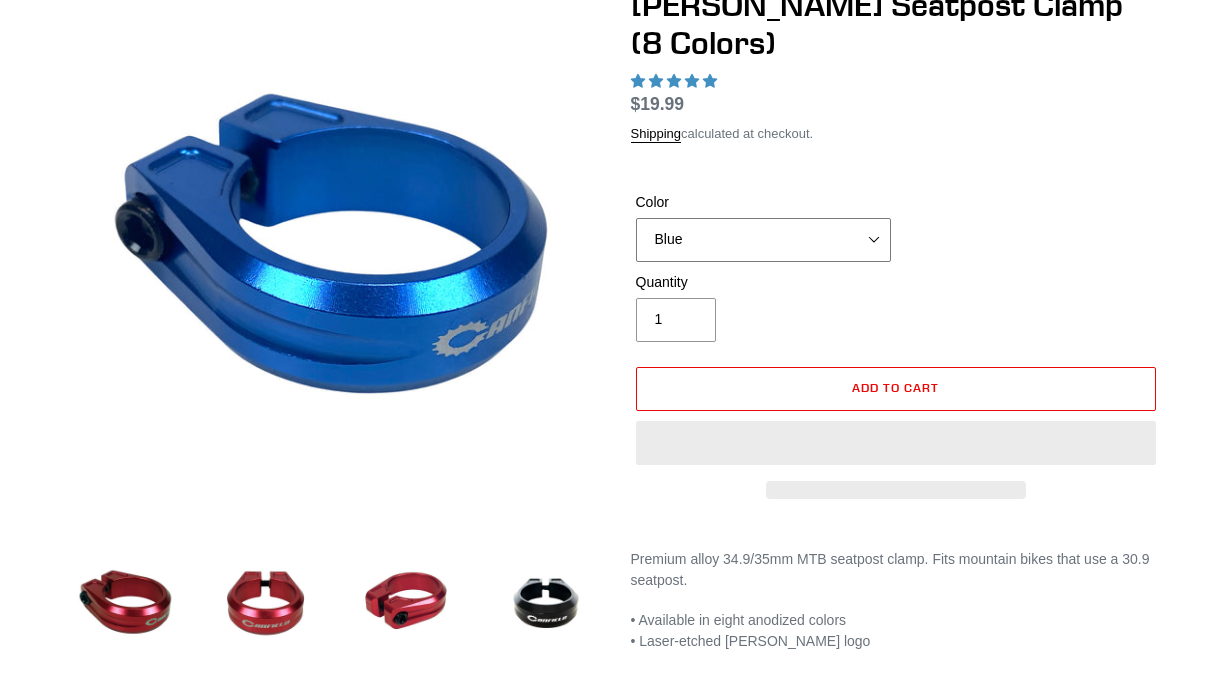 scroll, scrollTop: 218, scrollLeft: 0, axis: vertical 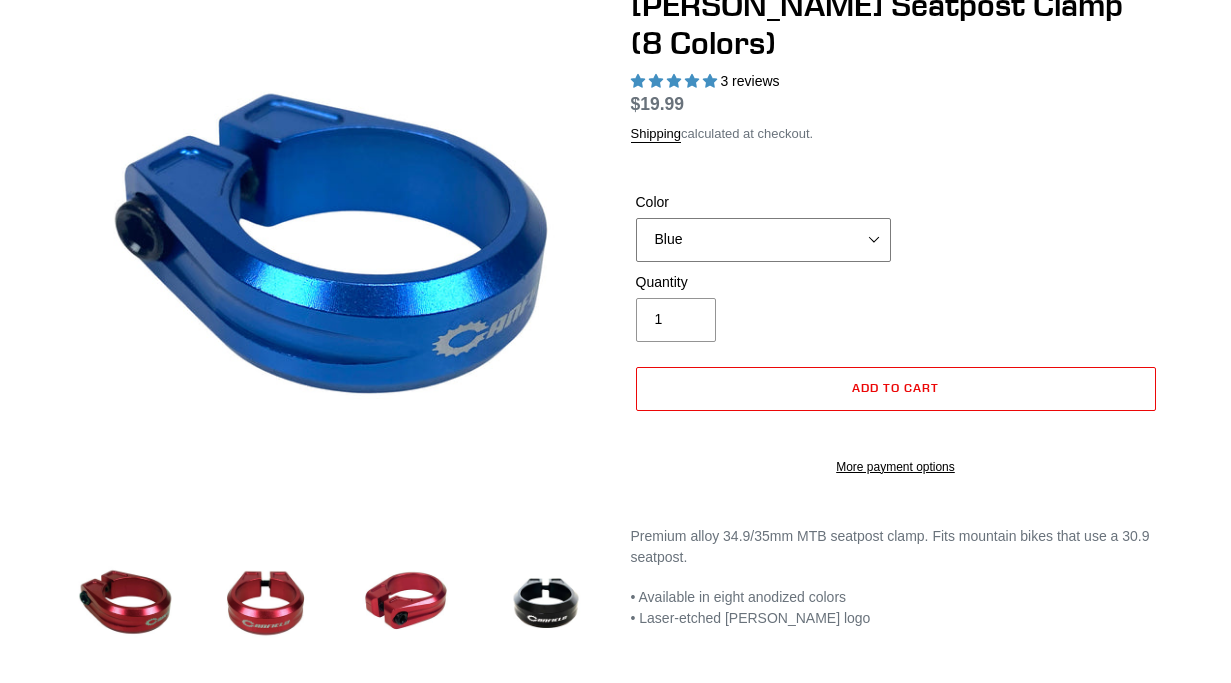 select on "highest-rating" 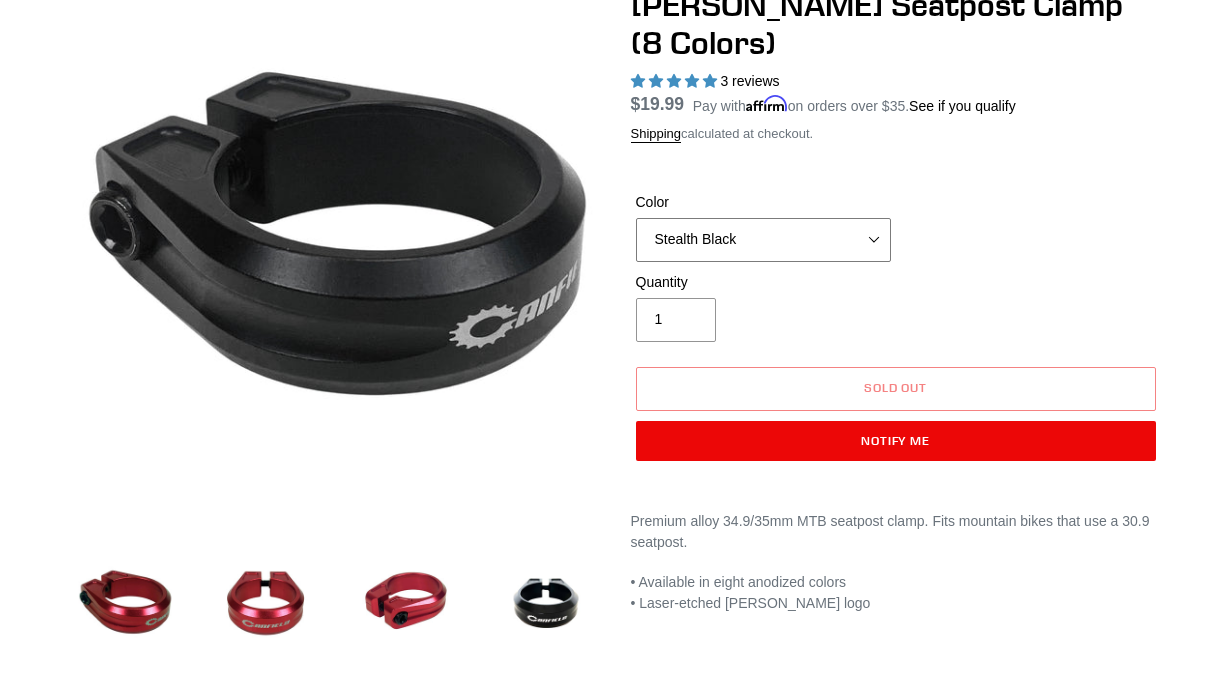 click on "Blue
Black
Gold
Grey
Red
Silver
Stealth Black
Orange" at bounding box center [763, 240] 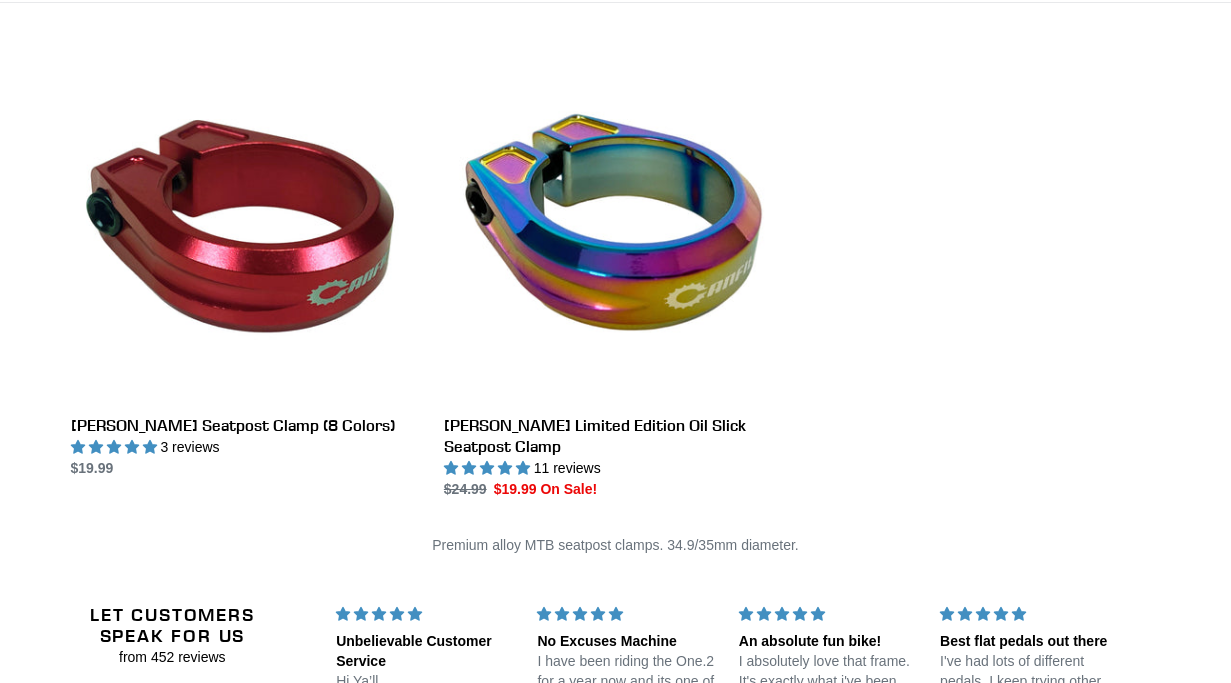 scroll, scrollTop: 390, scrollLeft: 0, axis: vertical 